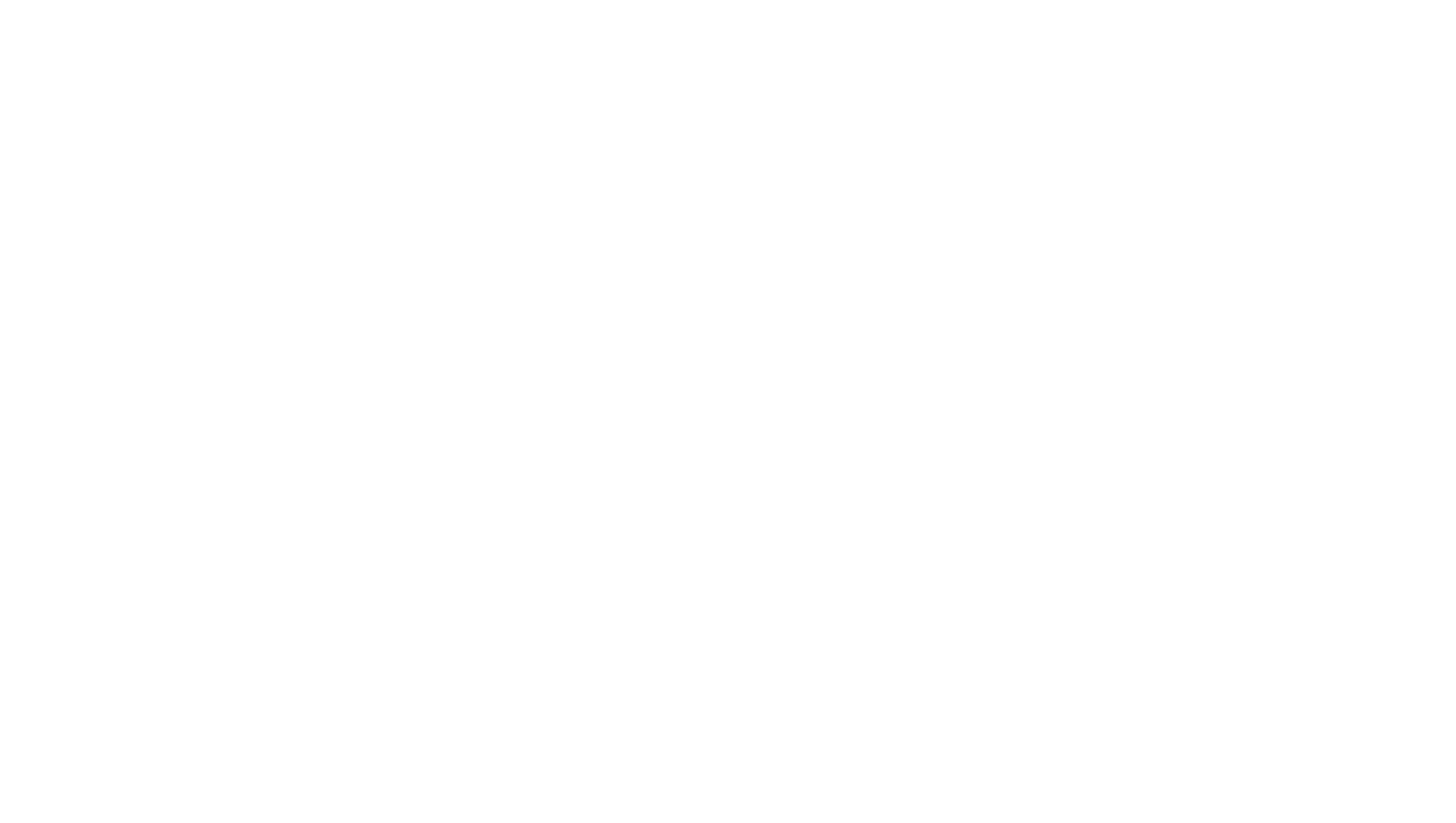 scroll, scrollTop: 0, scrollLeft: 0, axis: both 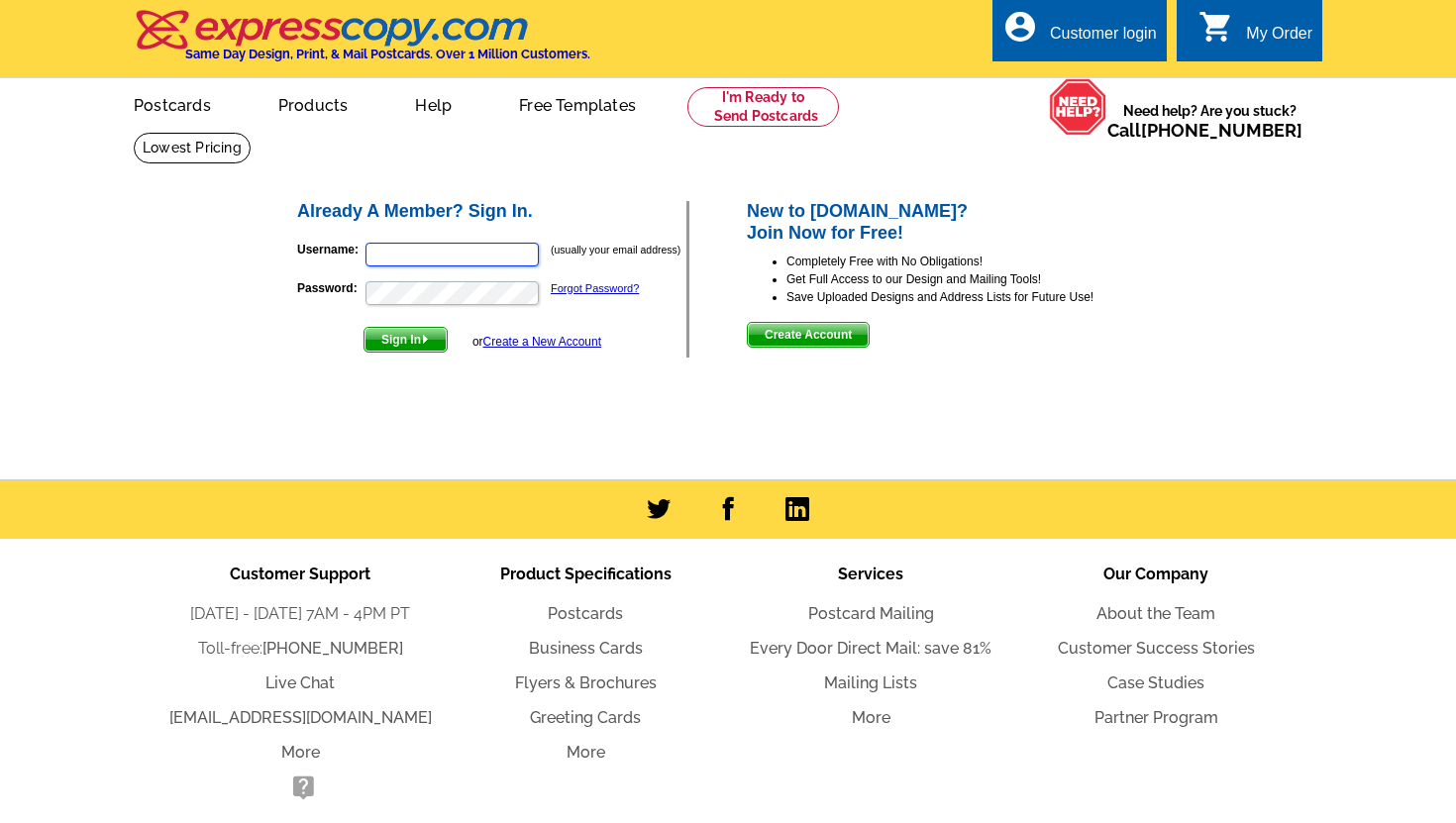 click on "Username:" at bounding box center [452, 255] 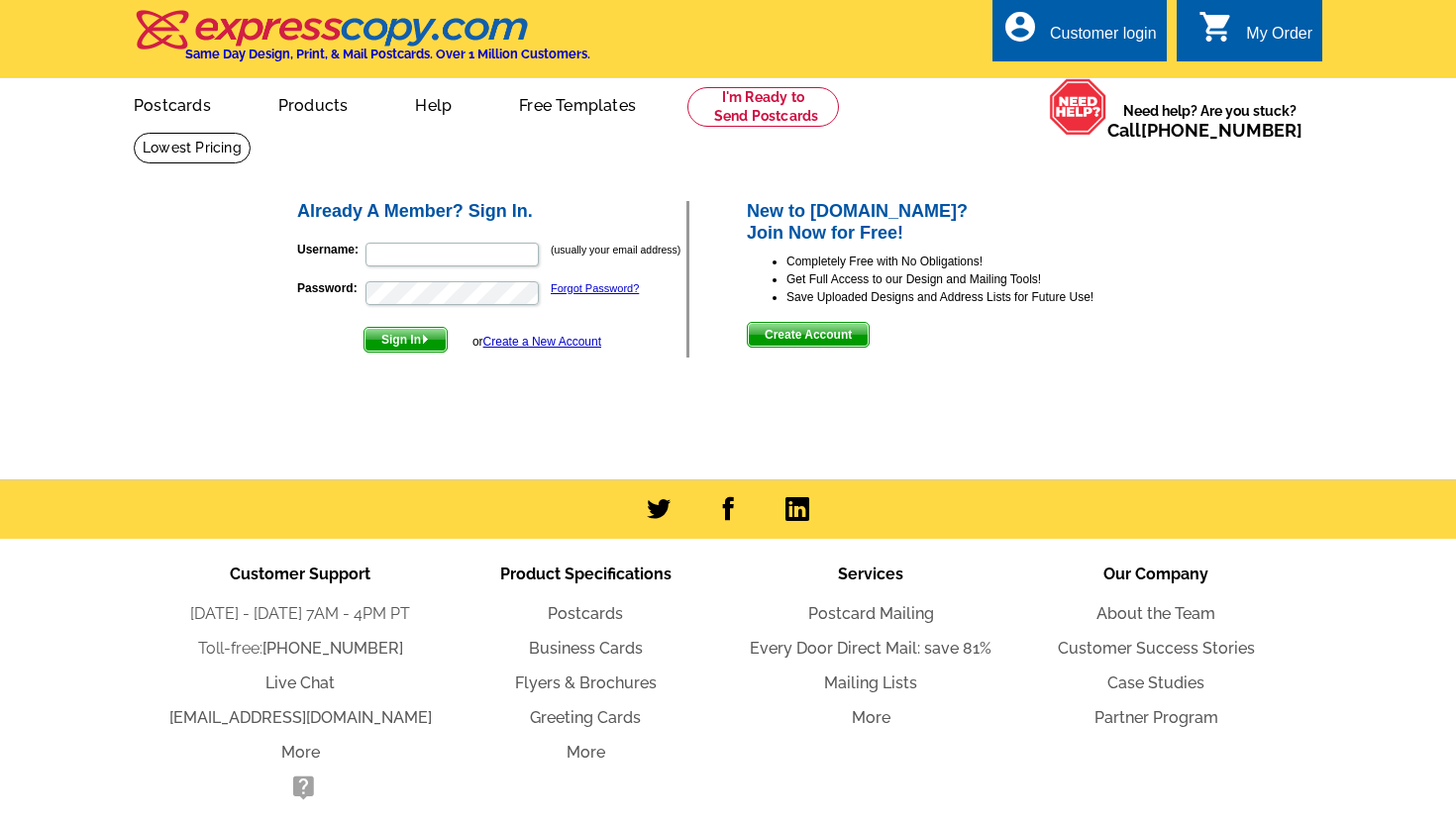 click on "account_circle
Customer login" at bounding box center [1080, 30] 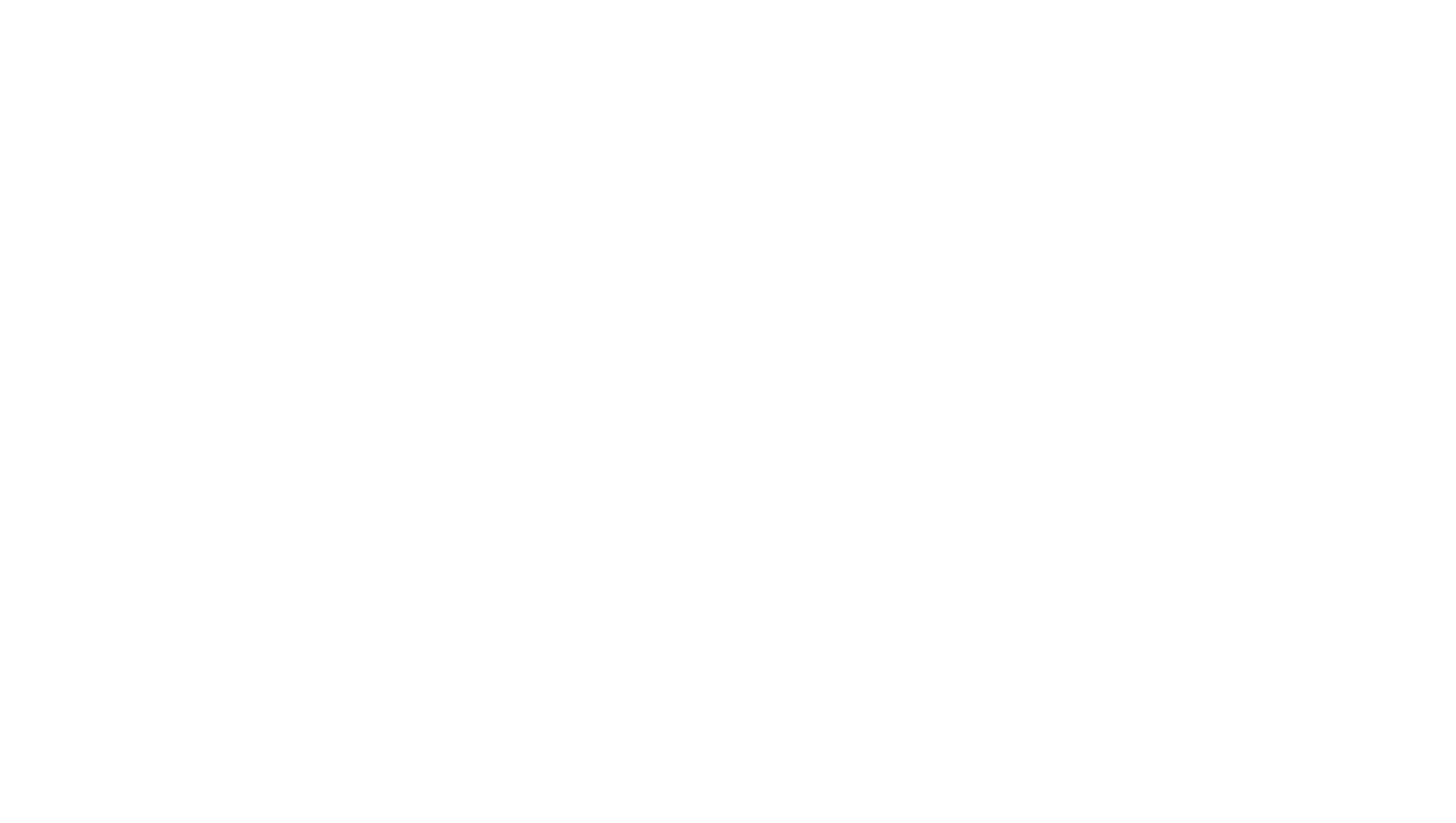 scroll, scrollTop: 0, scrollLeft: 0, axis: both 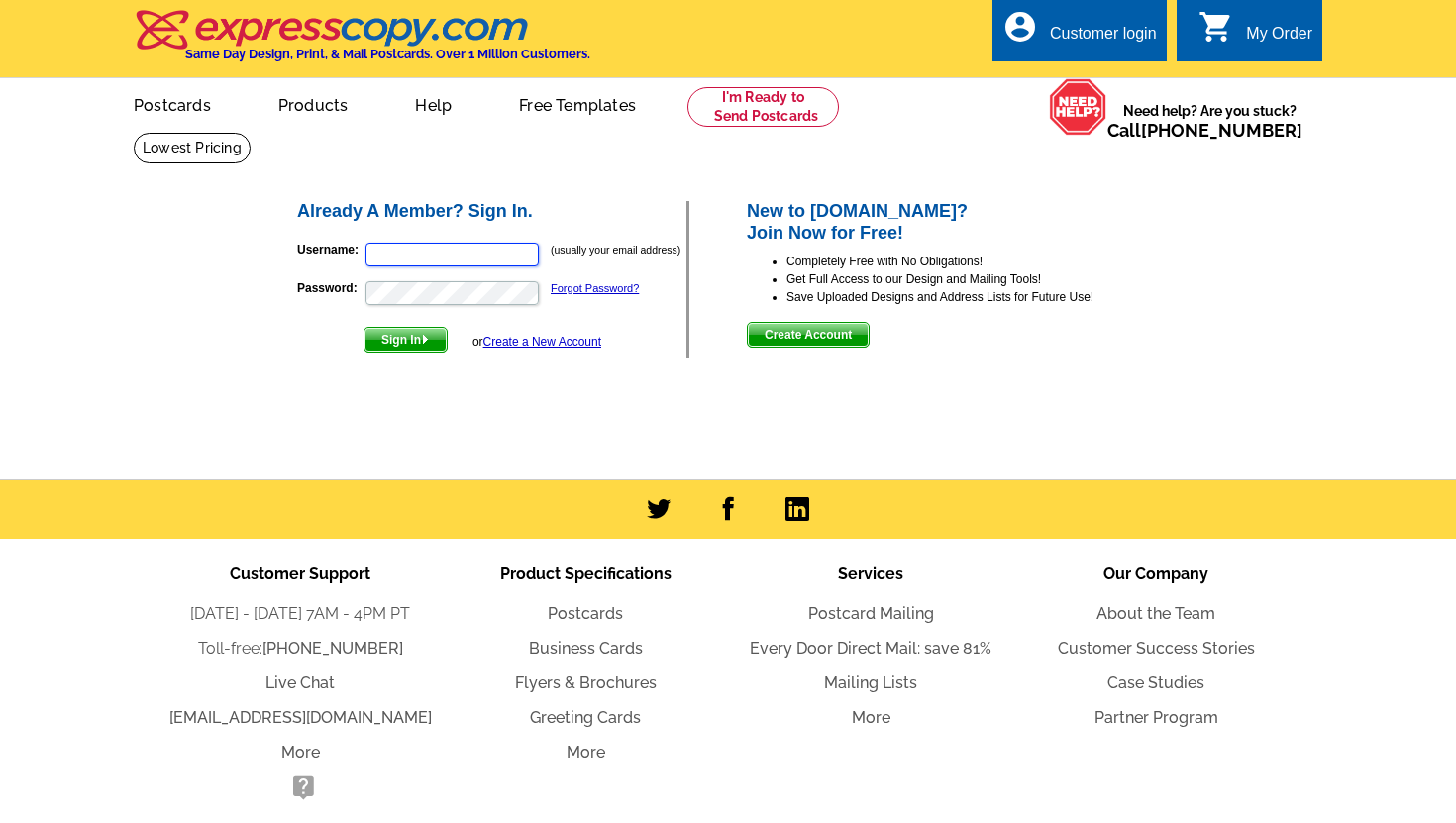 click on "Username:" at bounding box center (452, 255) 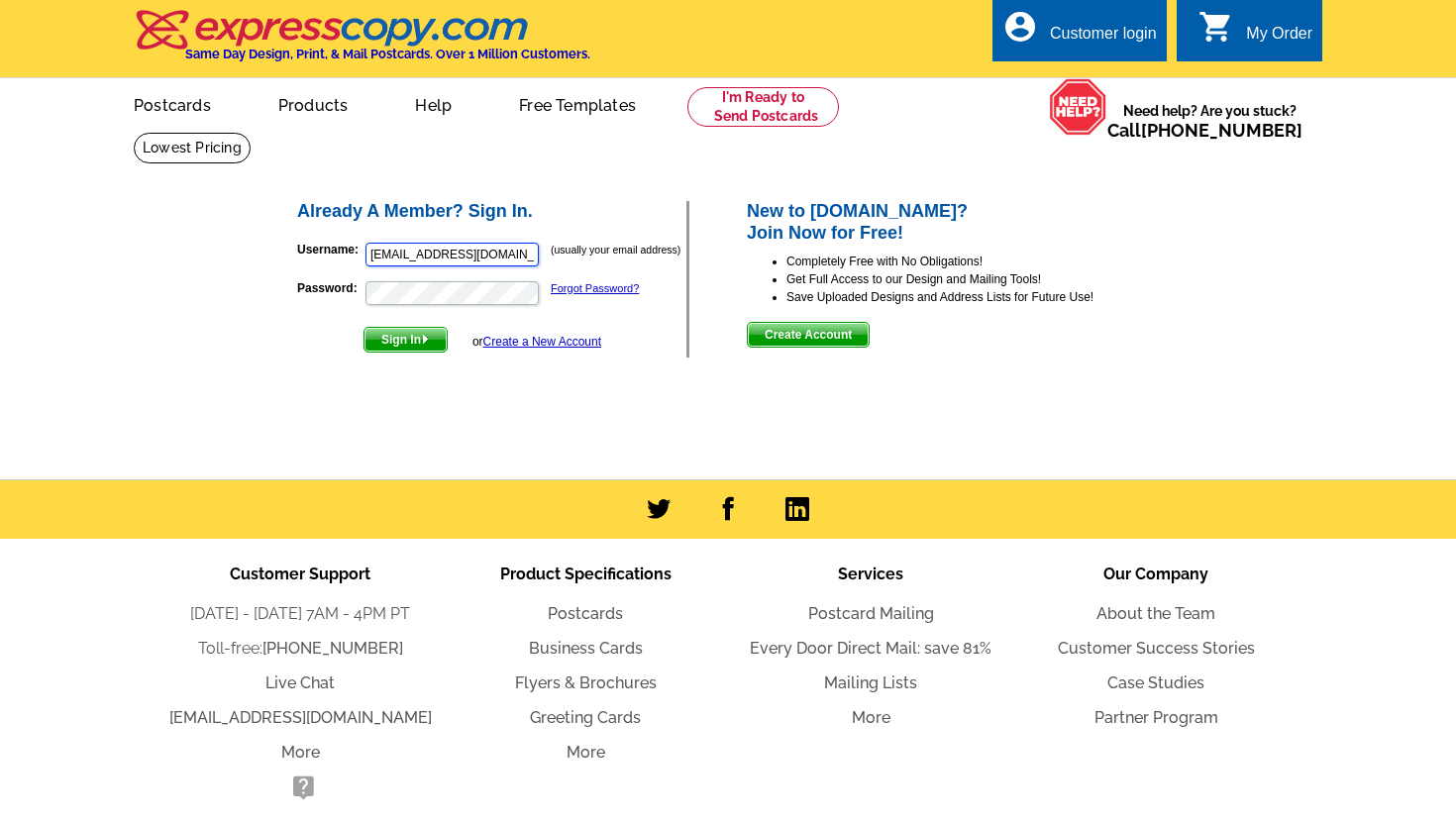 scroll, scrollTop: 0, scrollLeft: 0, axis: both 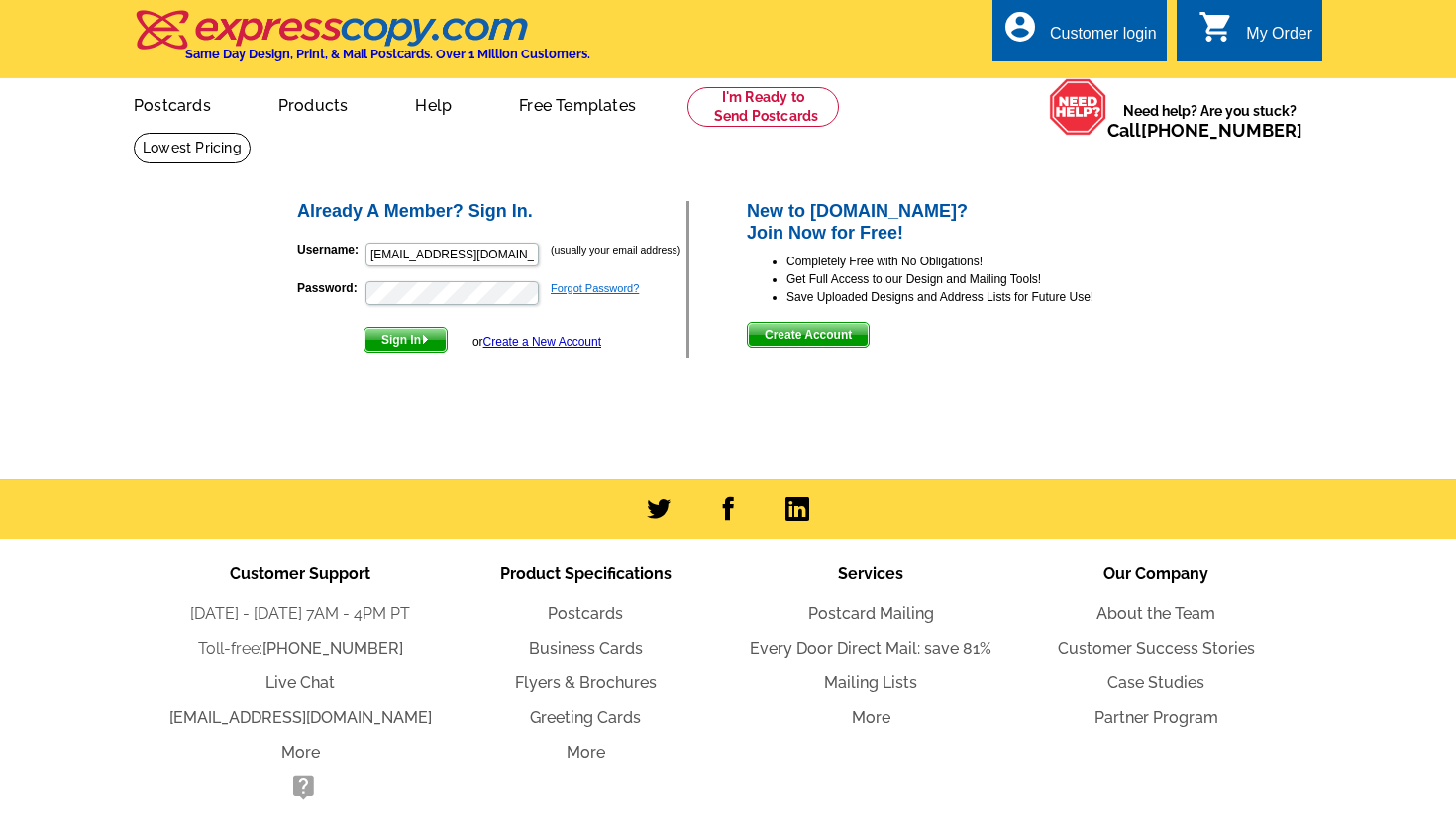 click on "Forgot
Password?" at bounding box center [594, 288] 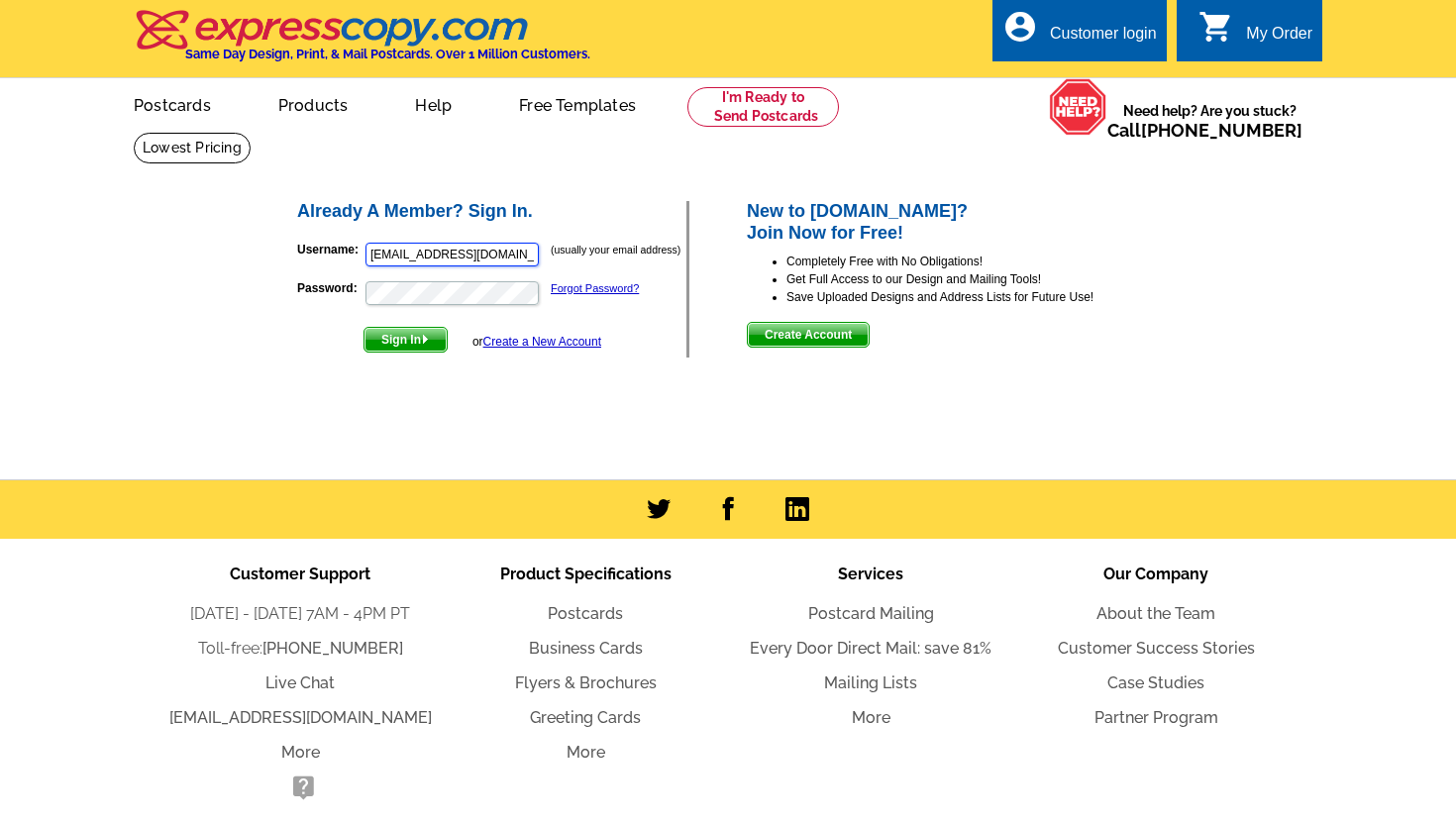 click on "[EMAIL_ADDRESS][DOMAIN_NAME]" at bounding box center [452, 255] 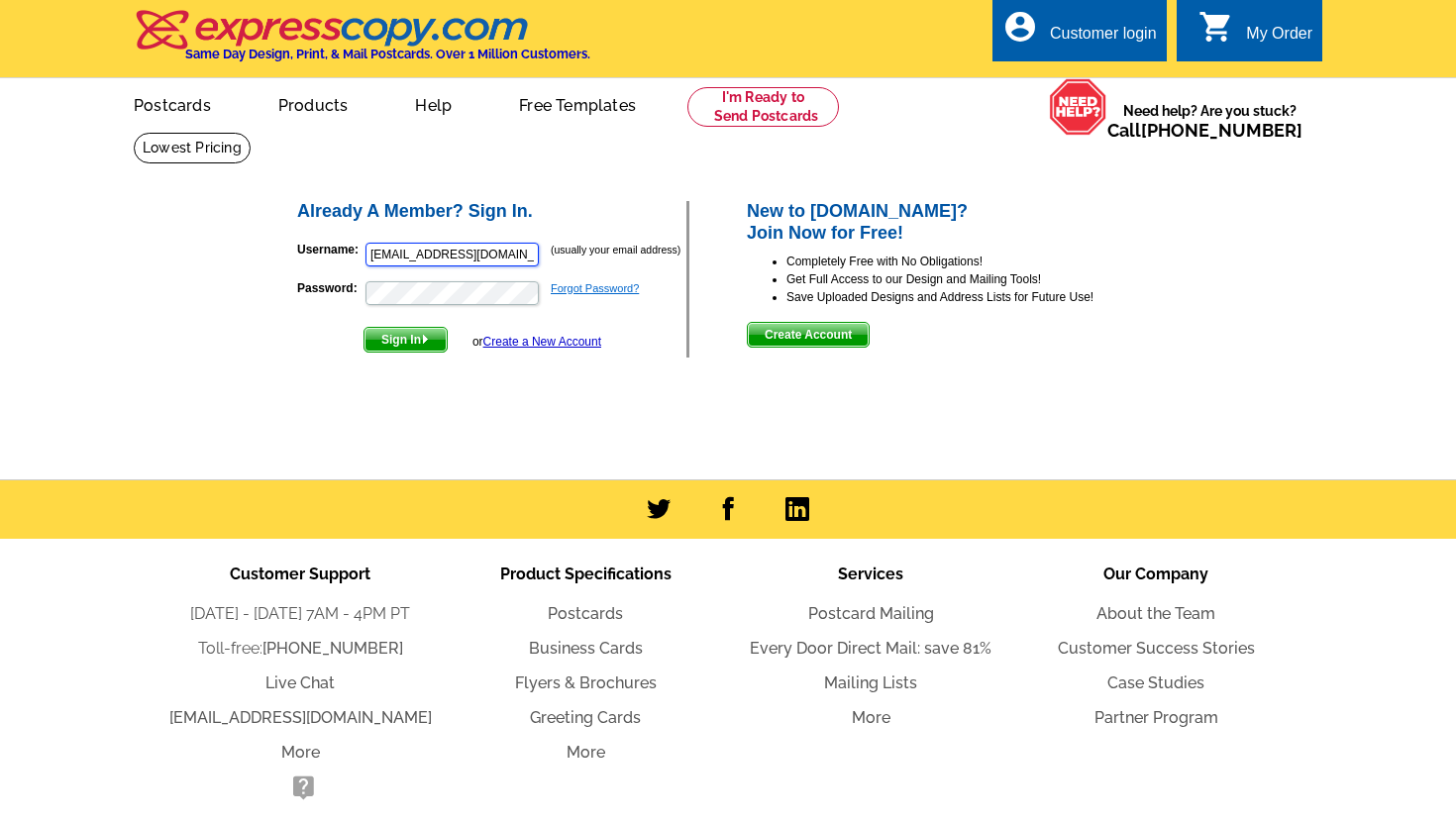 type on "[EMAIL_ADDRESS][DOMAIN_NAME]" 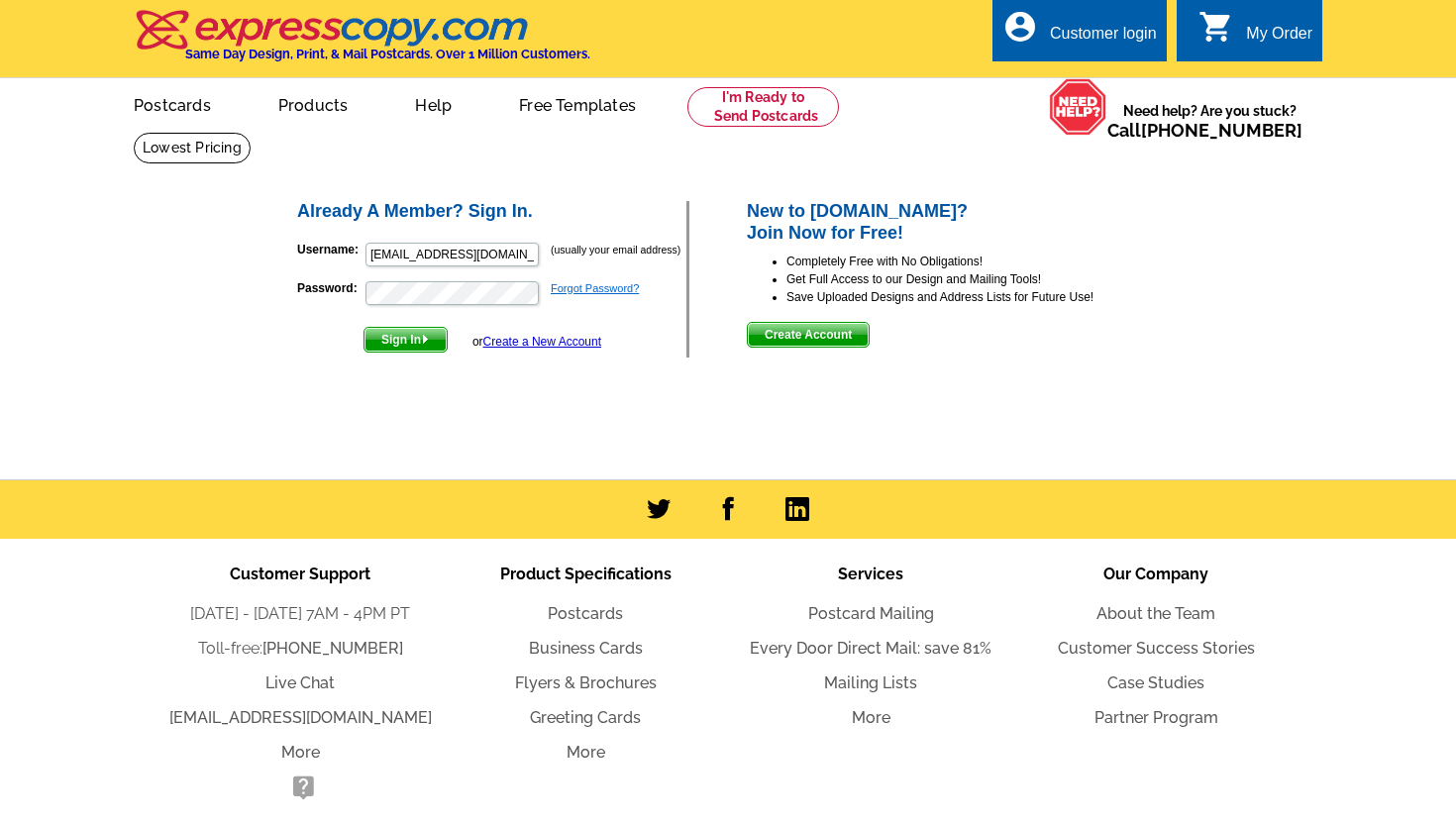 click on "Forgot
Password?" at bounding box center (594, 288) 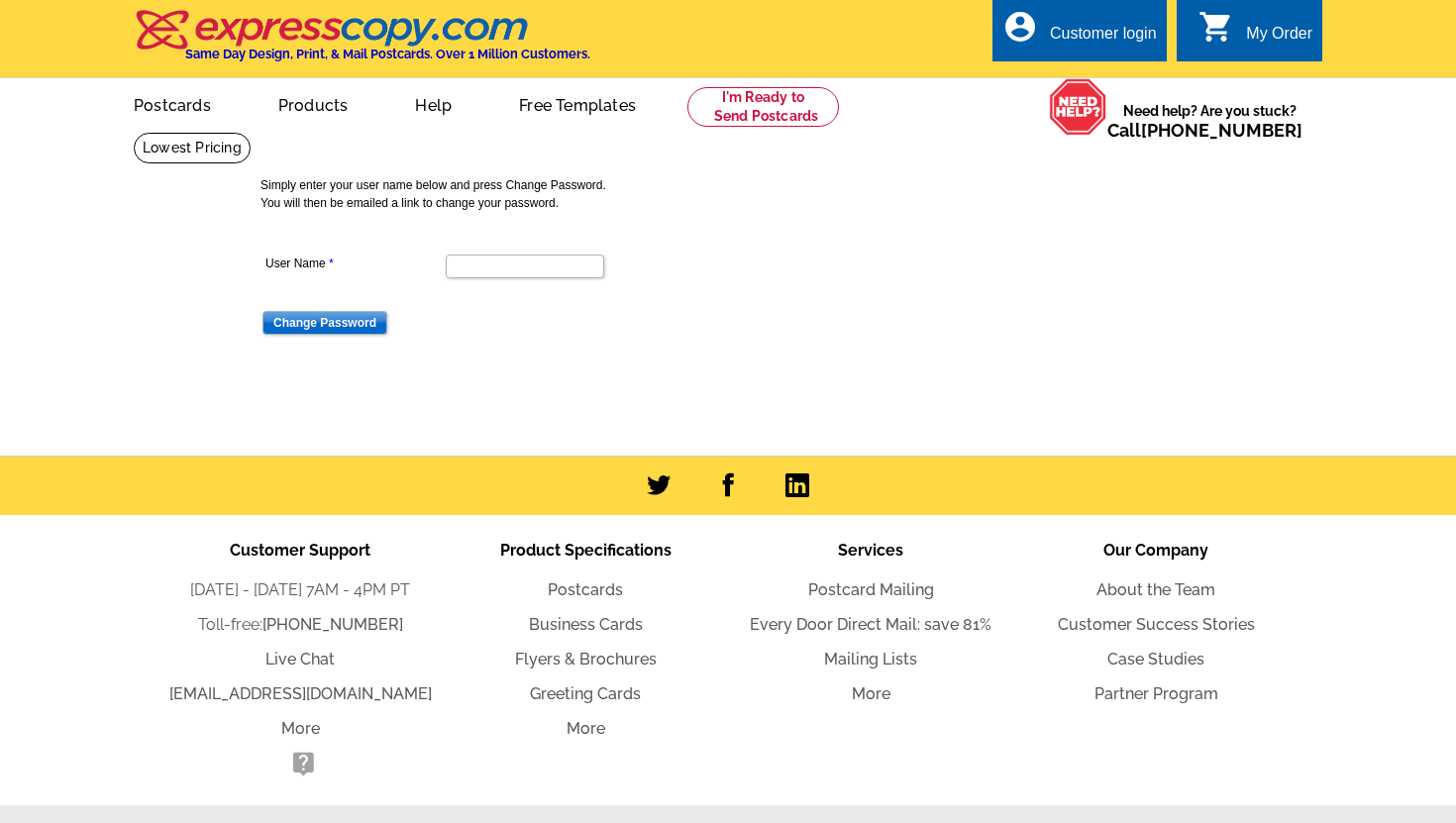 scroll, scrollTop: 0, scrollLeft: 0, axis: both 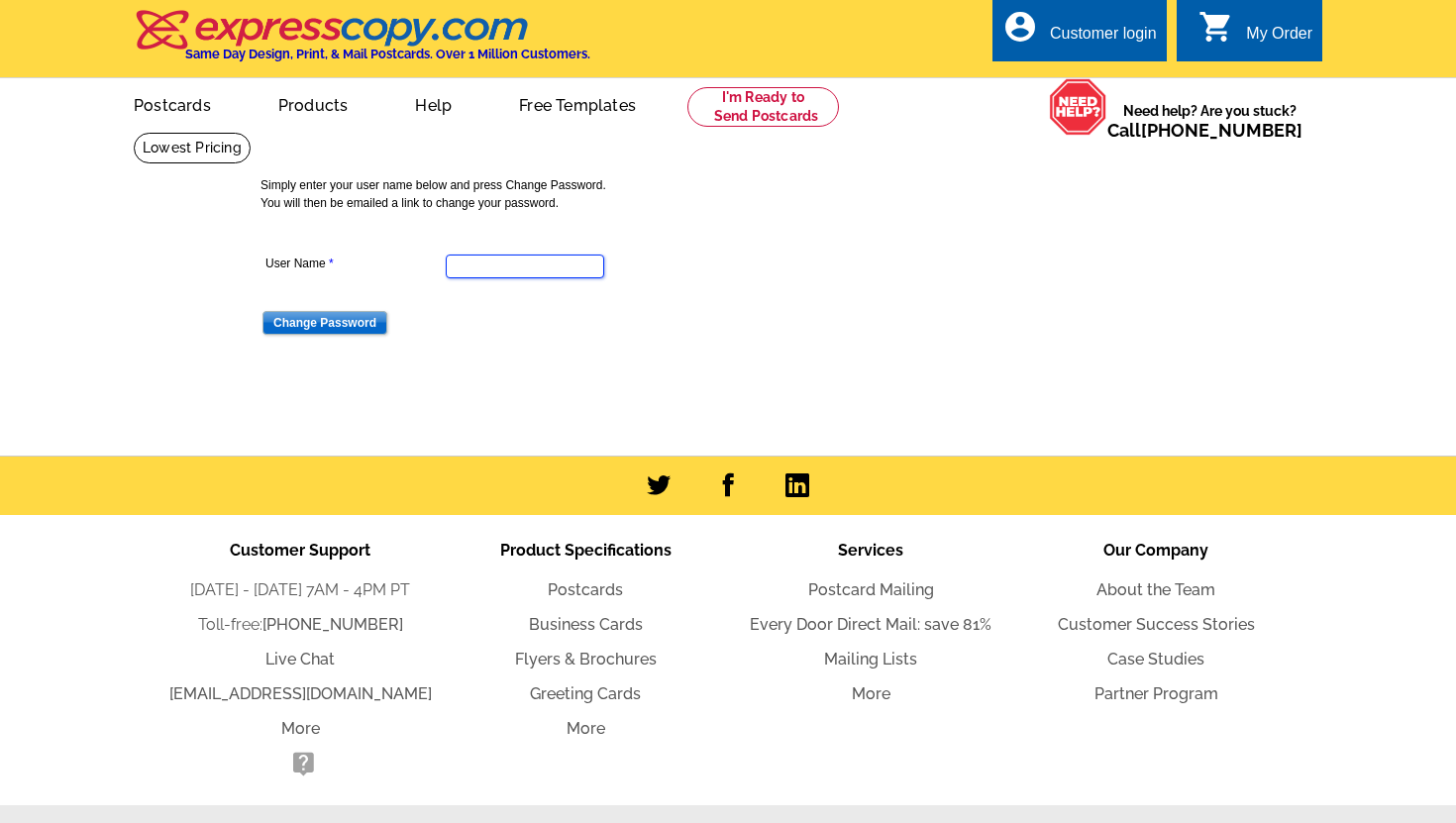 click on "User Name" at bounding box center [525, 266] 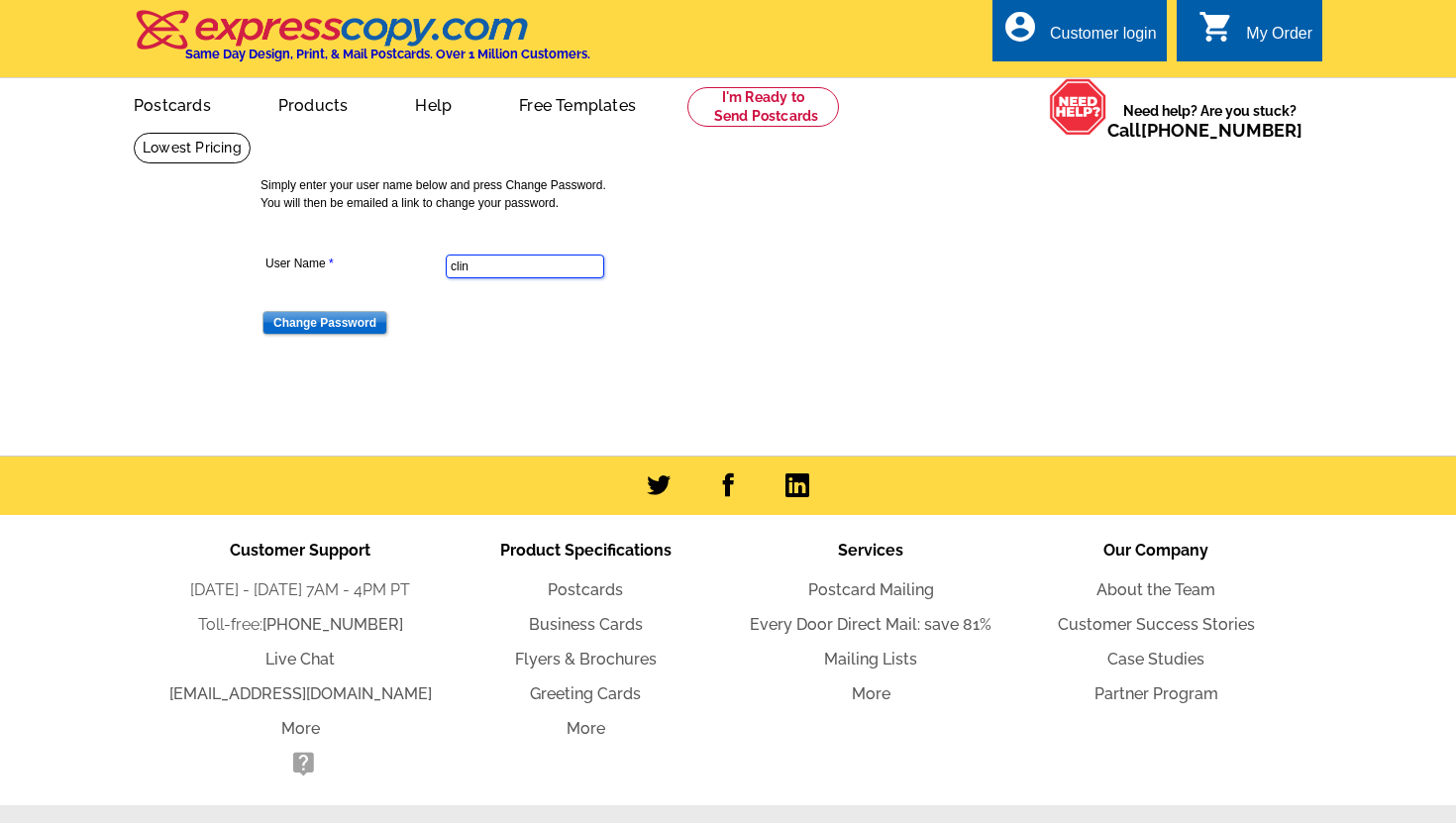 type on "[EMAIL_ADDRESS][DOMAIN_NAME]" 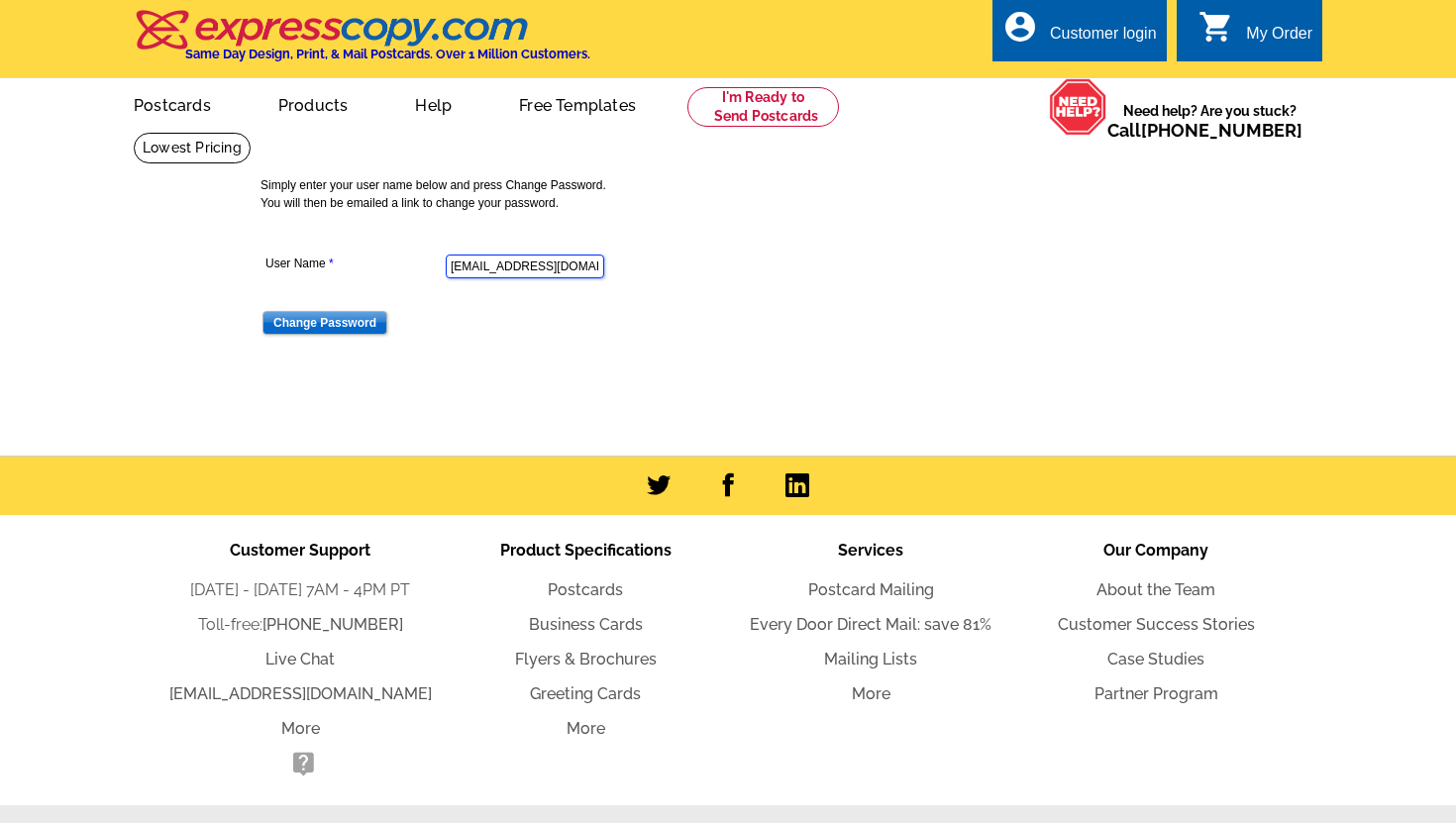 scroll, scrollTop: 0, scrollLeft: 0, axis: both 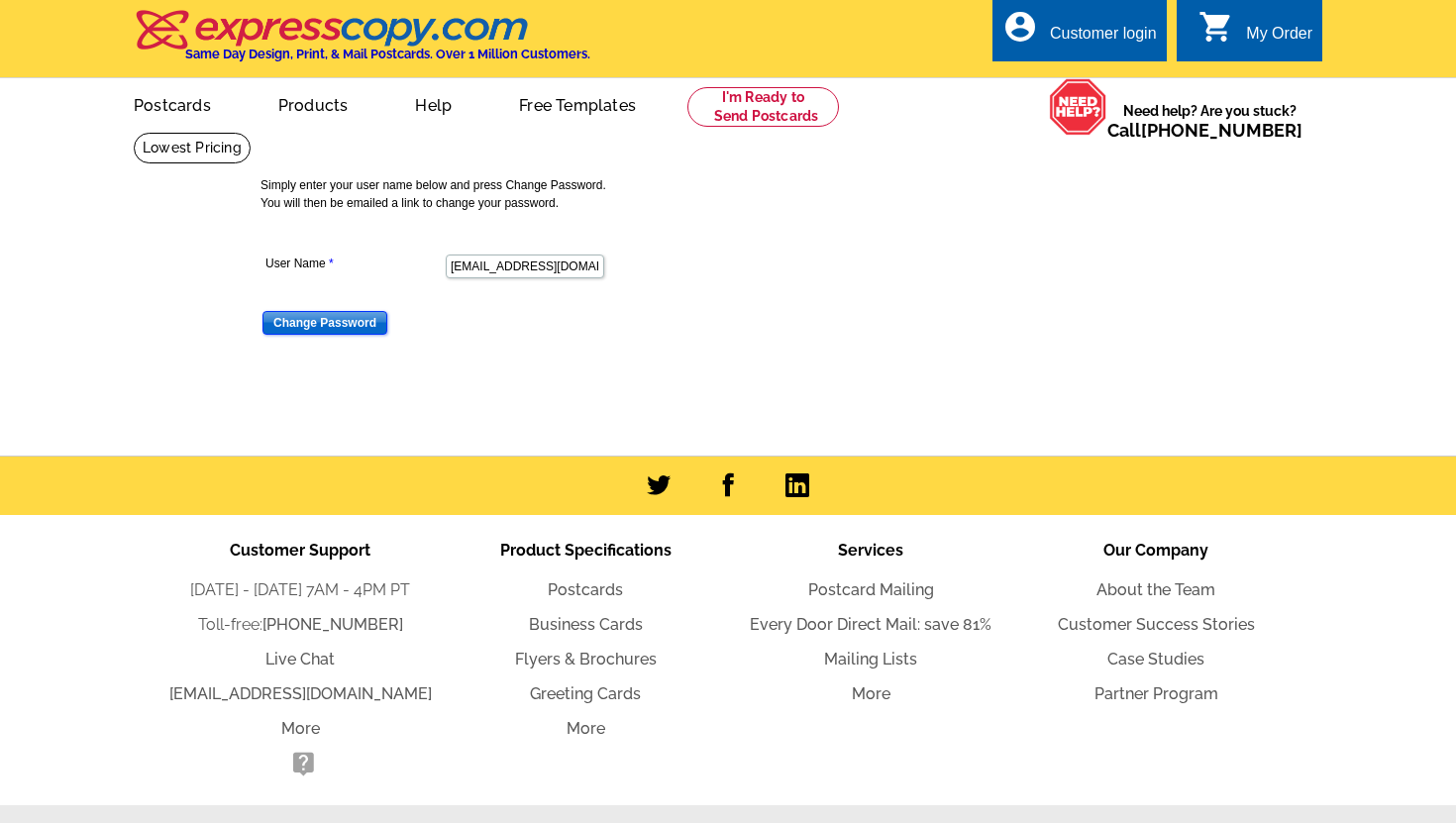 click on "Change Password" at bounding box center [325, 323] 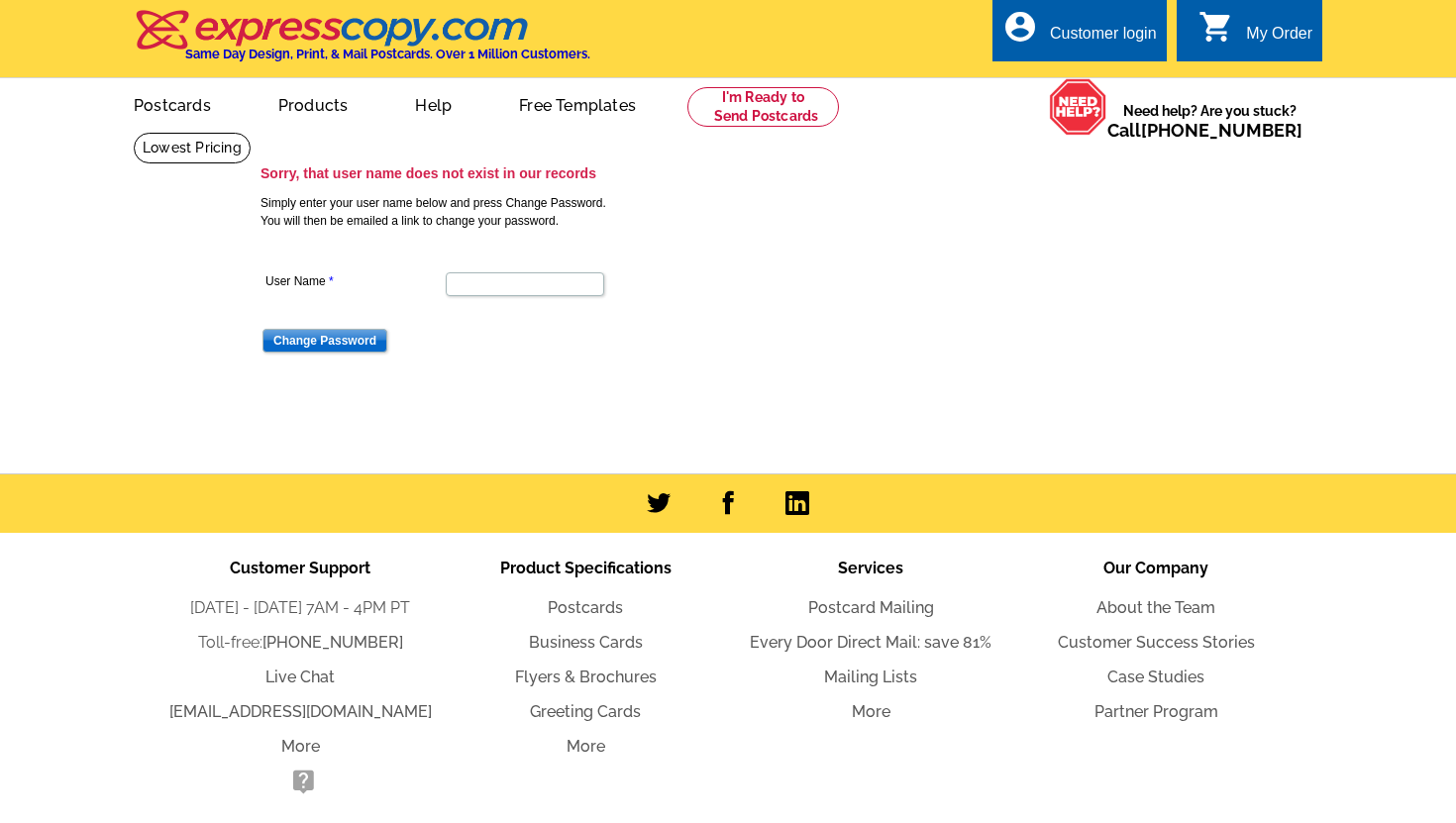 scroll, scrollTop: 0, scrollLeft: 0, axis: both 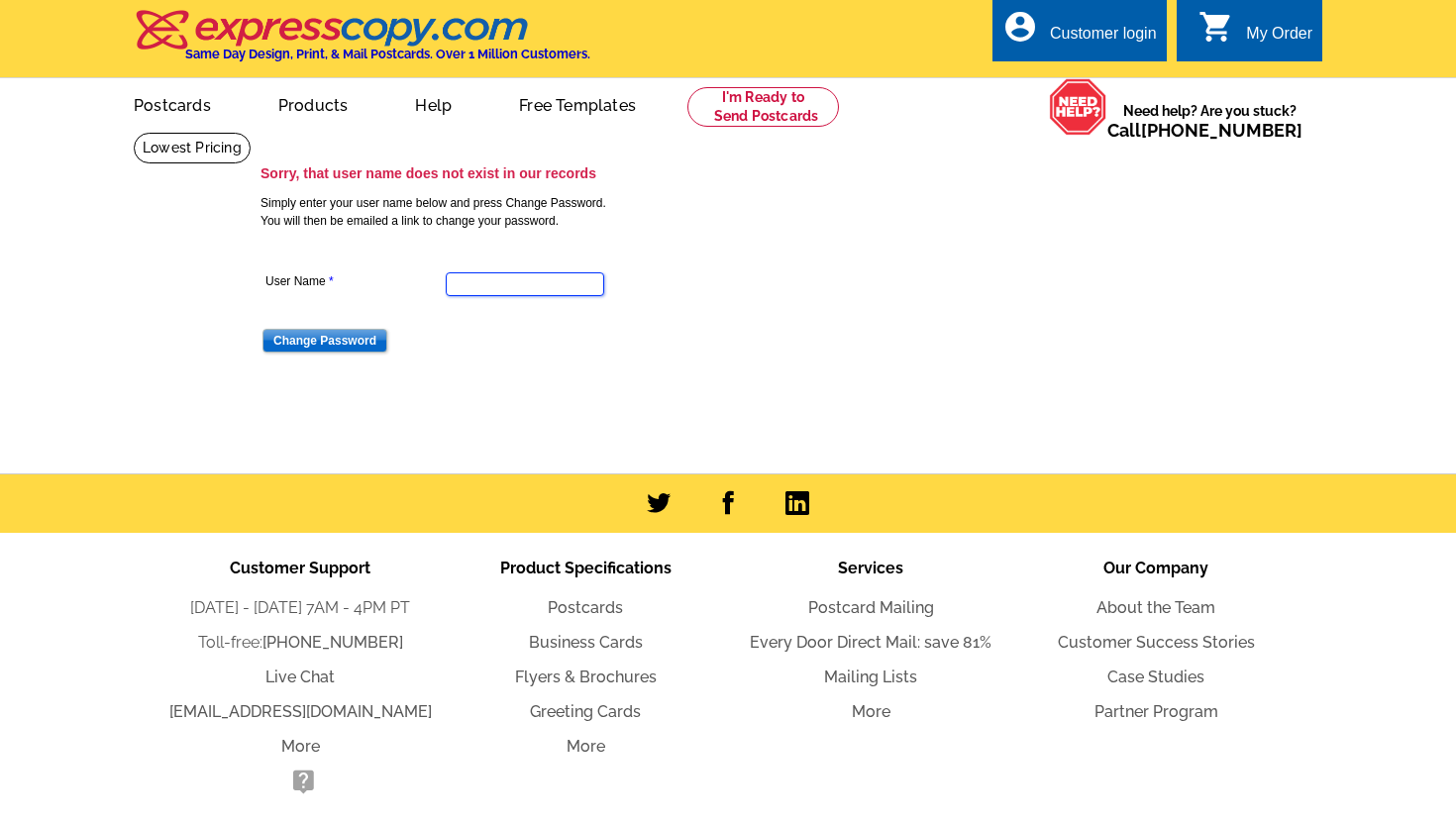click on "User Name" at bounding box center [525, 284] 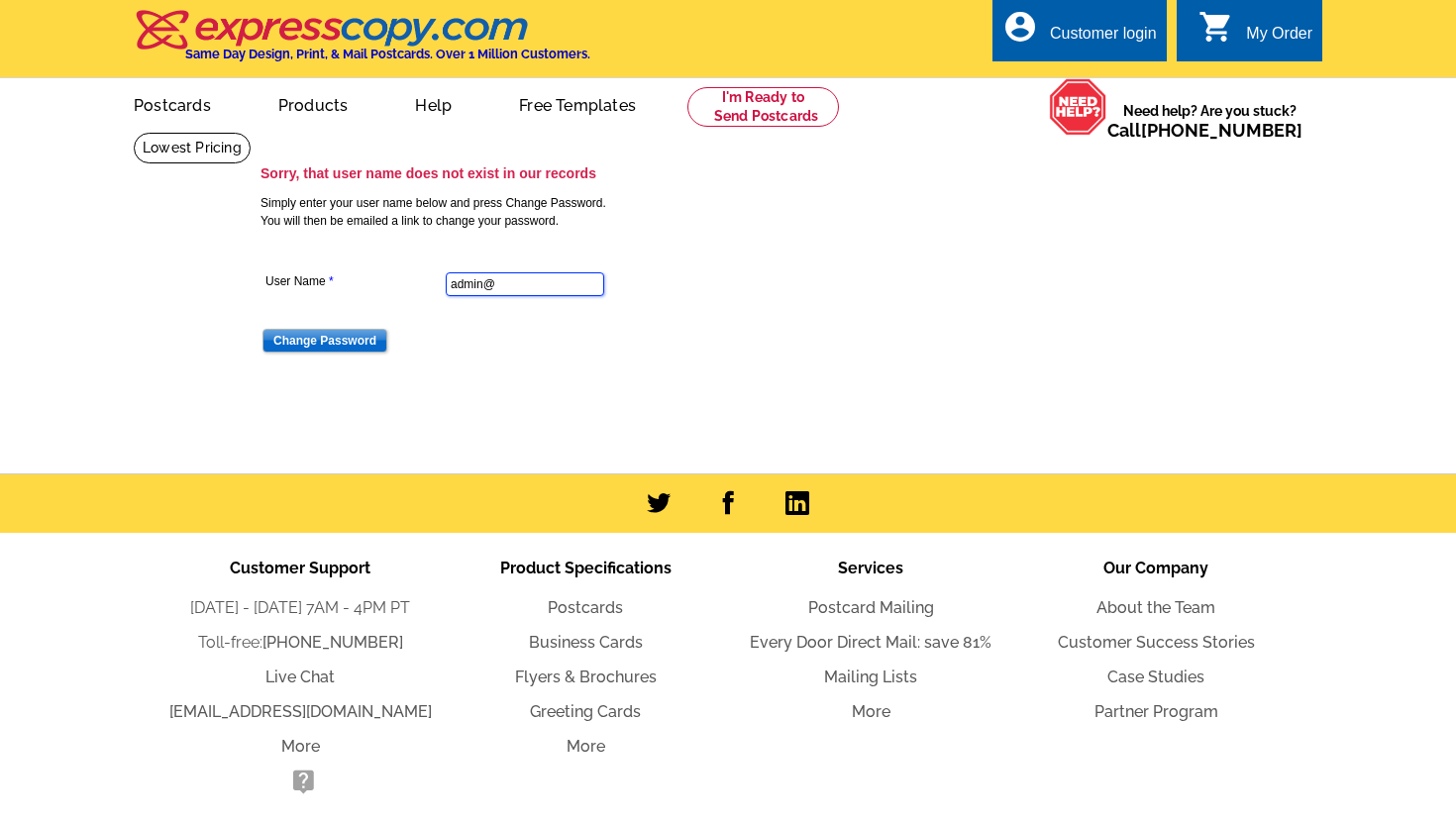 type on "[EMAIL_ADDRESS][DOMAIN_NAME]" 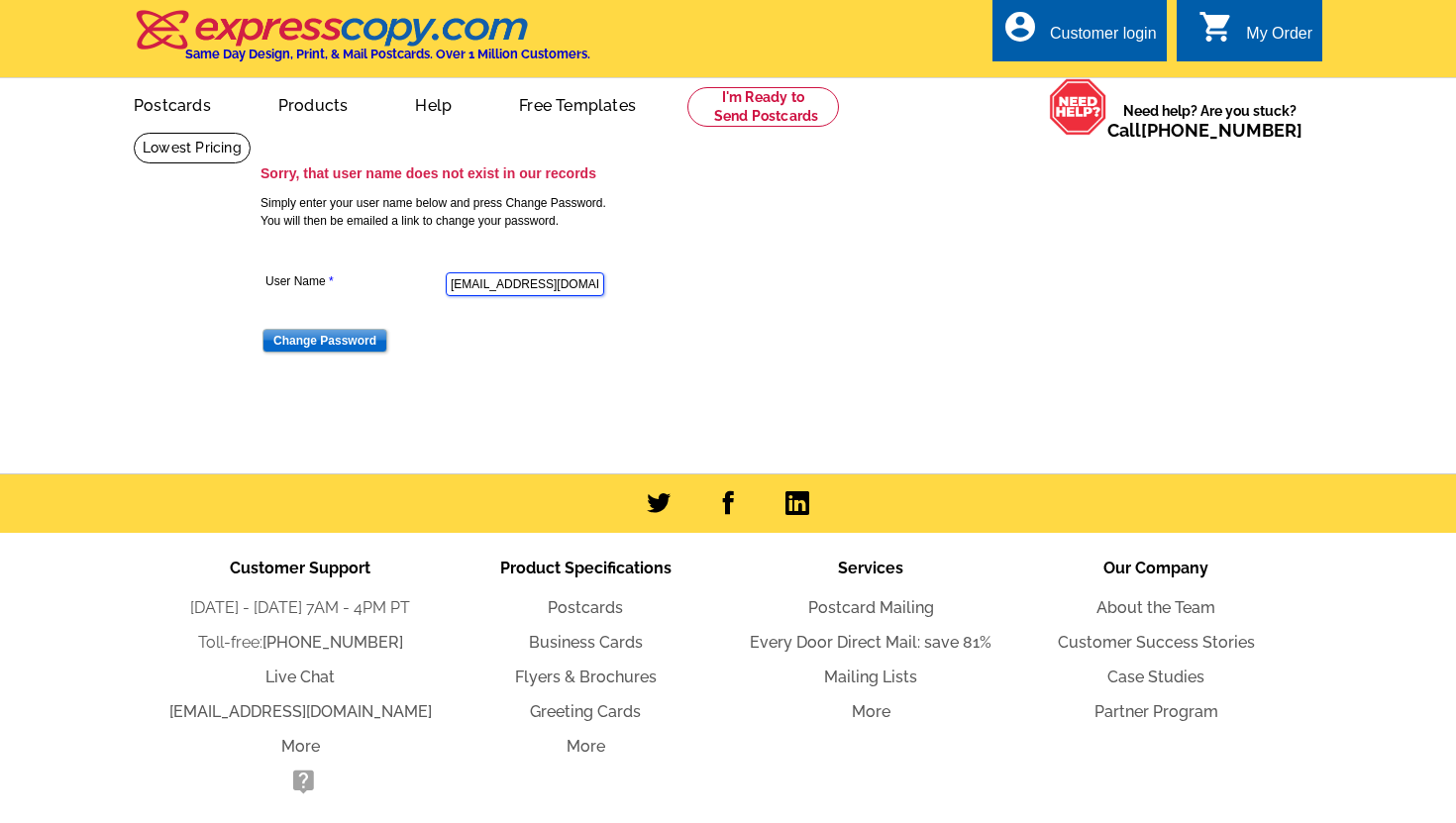 scroll, scrollTop: 0, scrollLeft: 0, axis: both 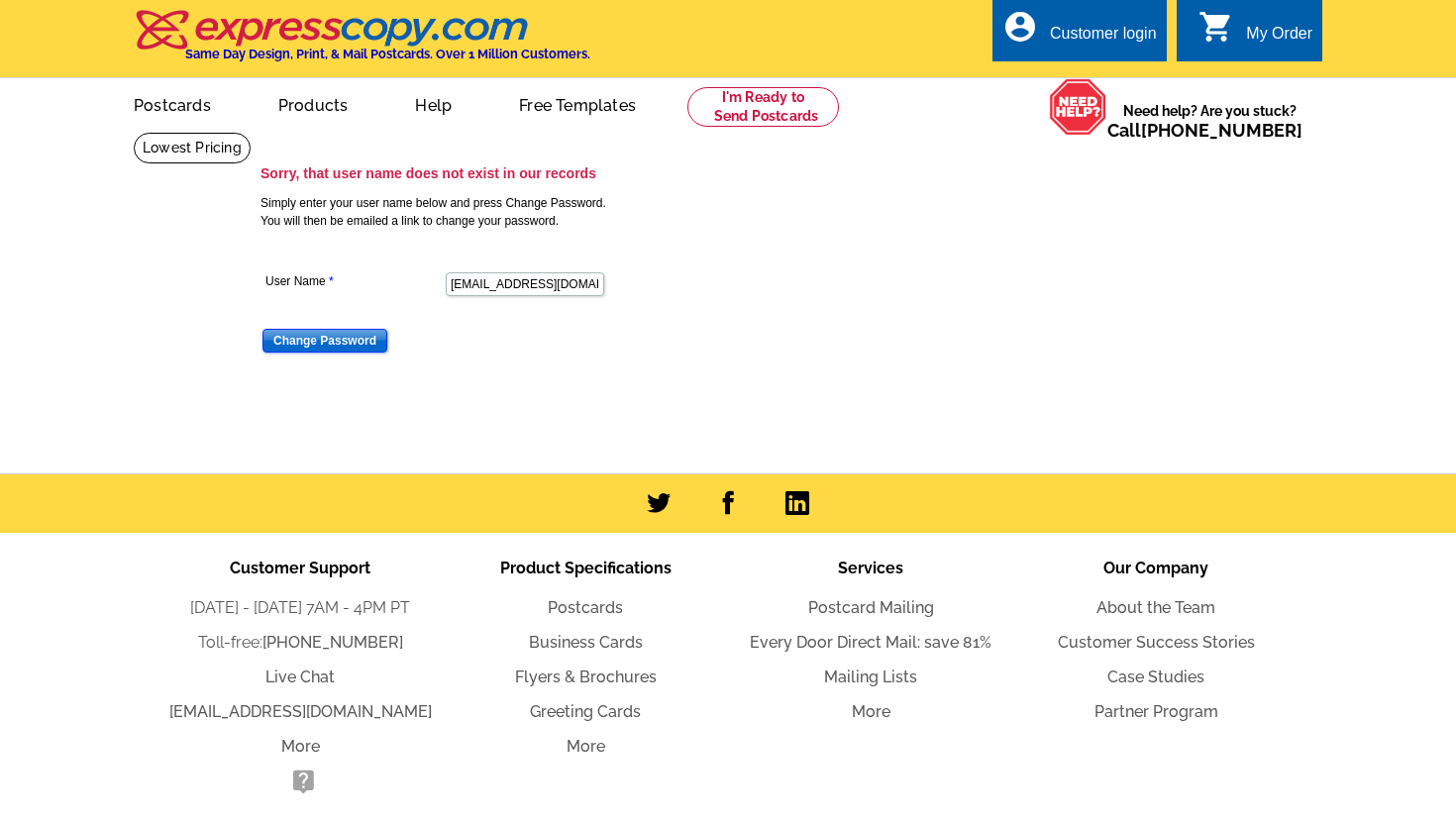 click on "Change Password" at bounding box center (325, 341) 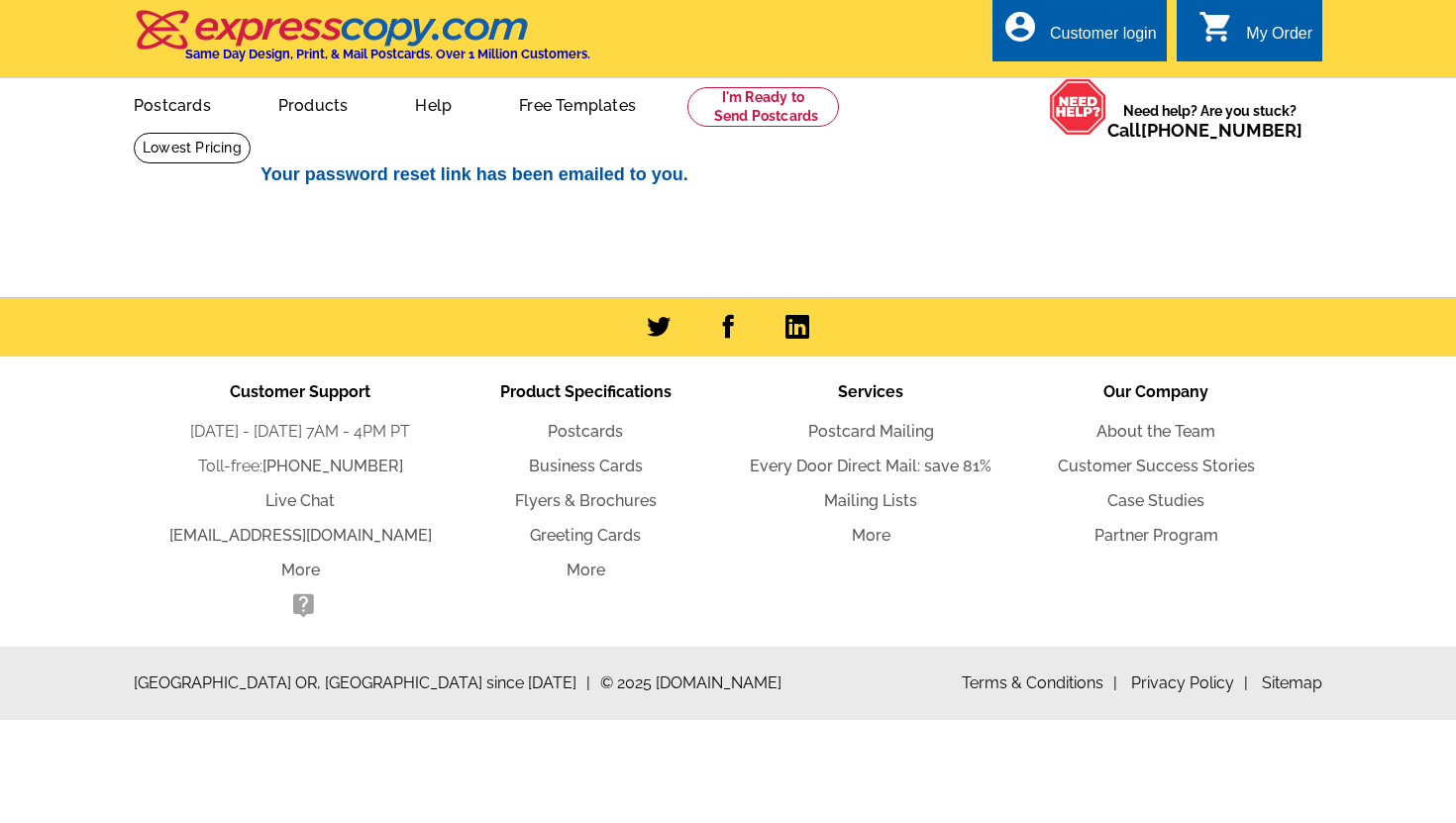 scroll, scrollTop: 0, scrollLeft: 0, axis: both 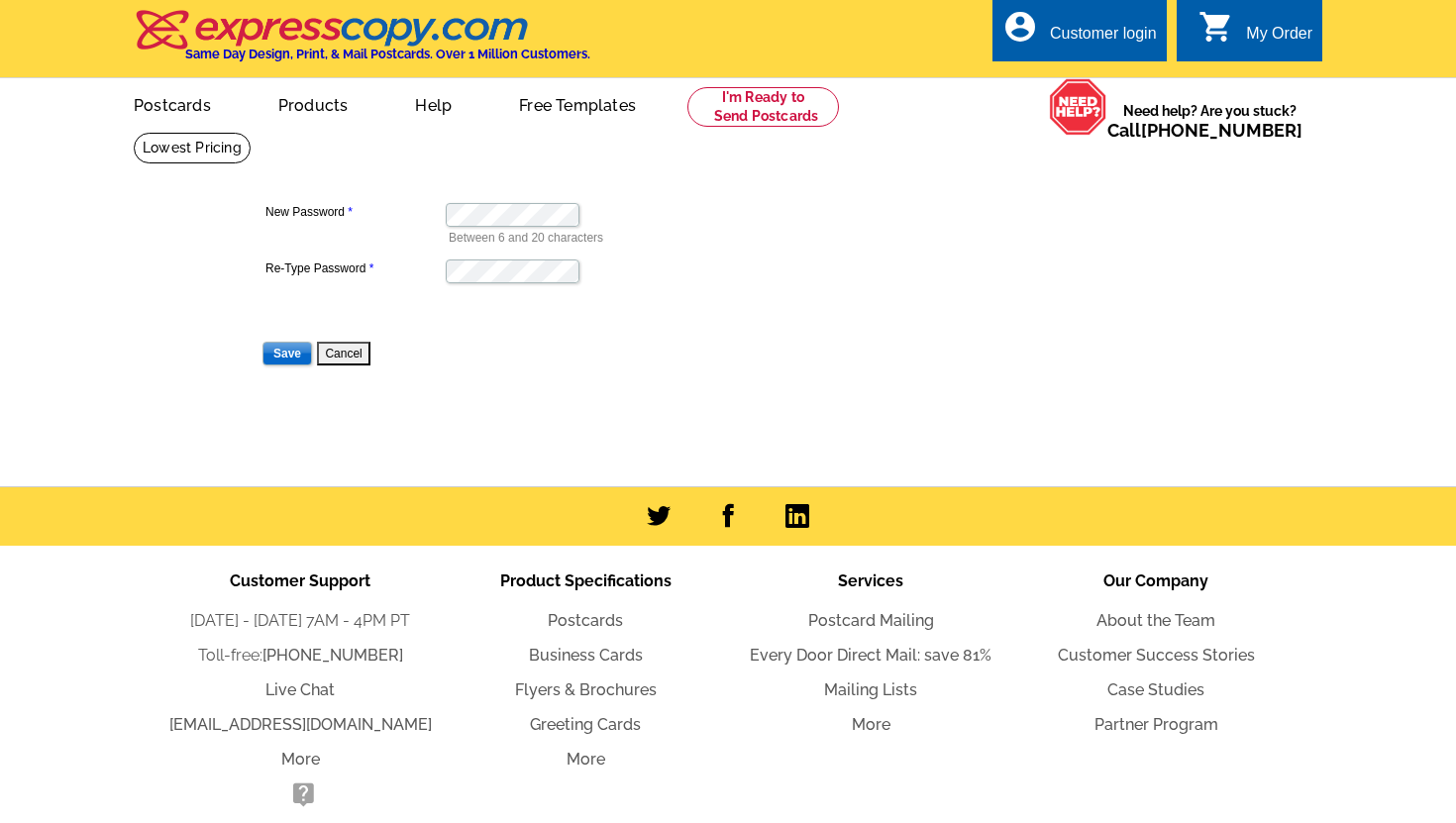 click at bounding box center (524, 269) 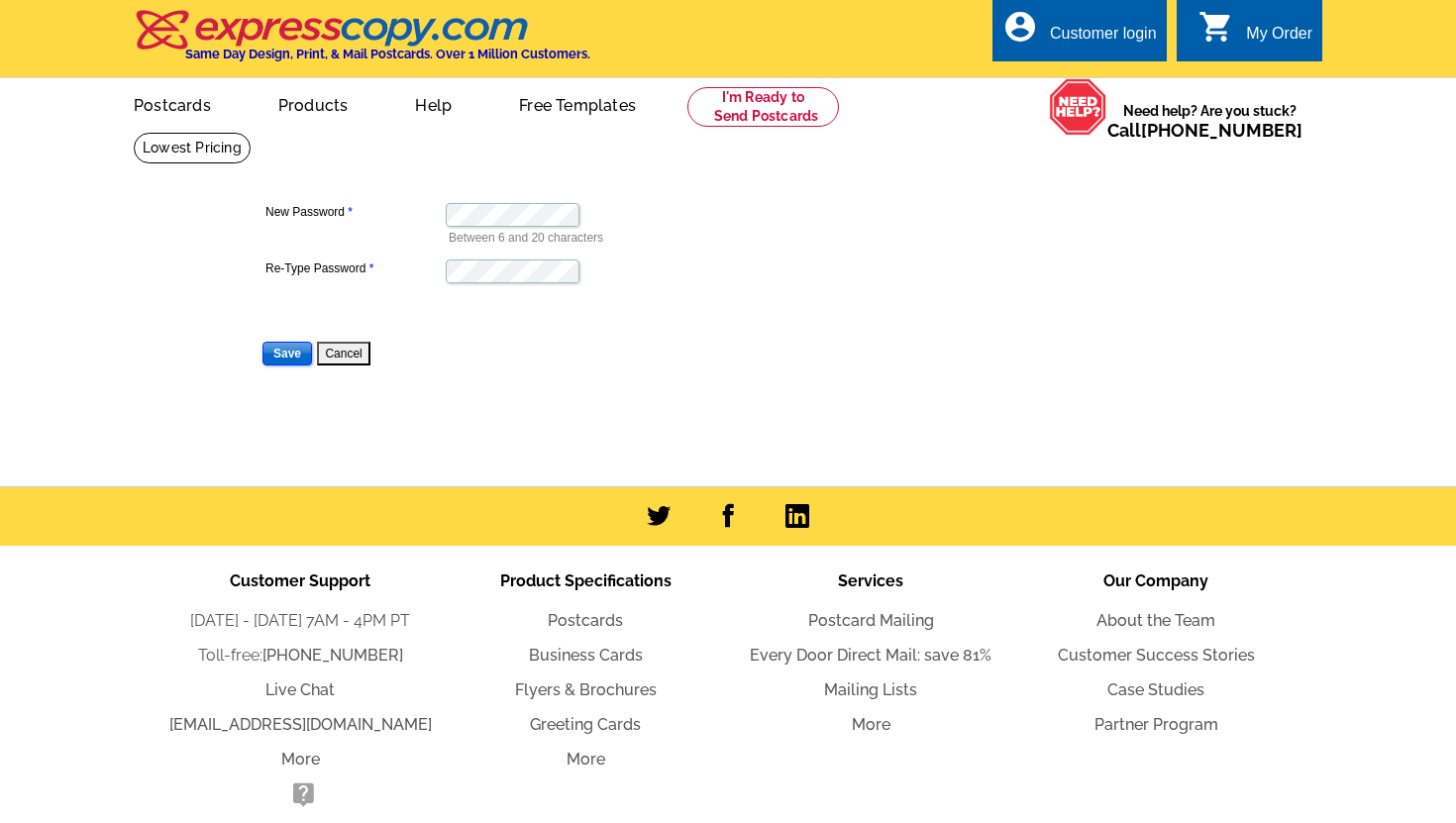 click on "Save" at bounding box center [287, 354] 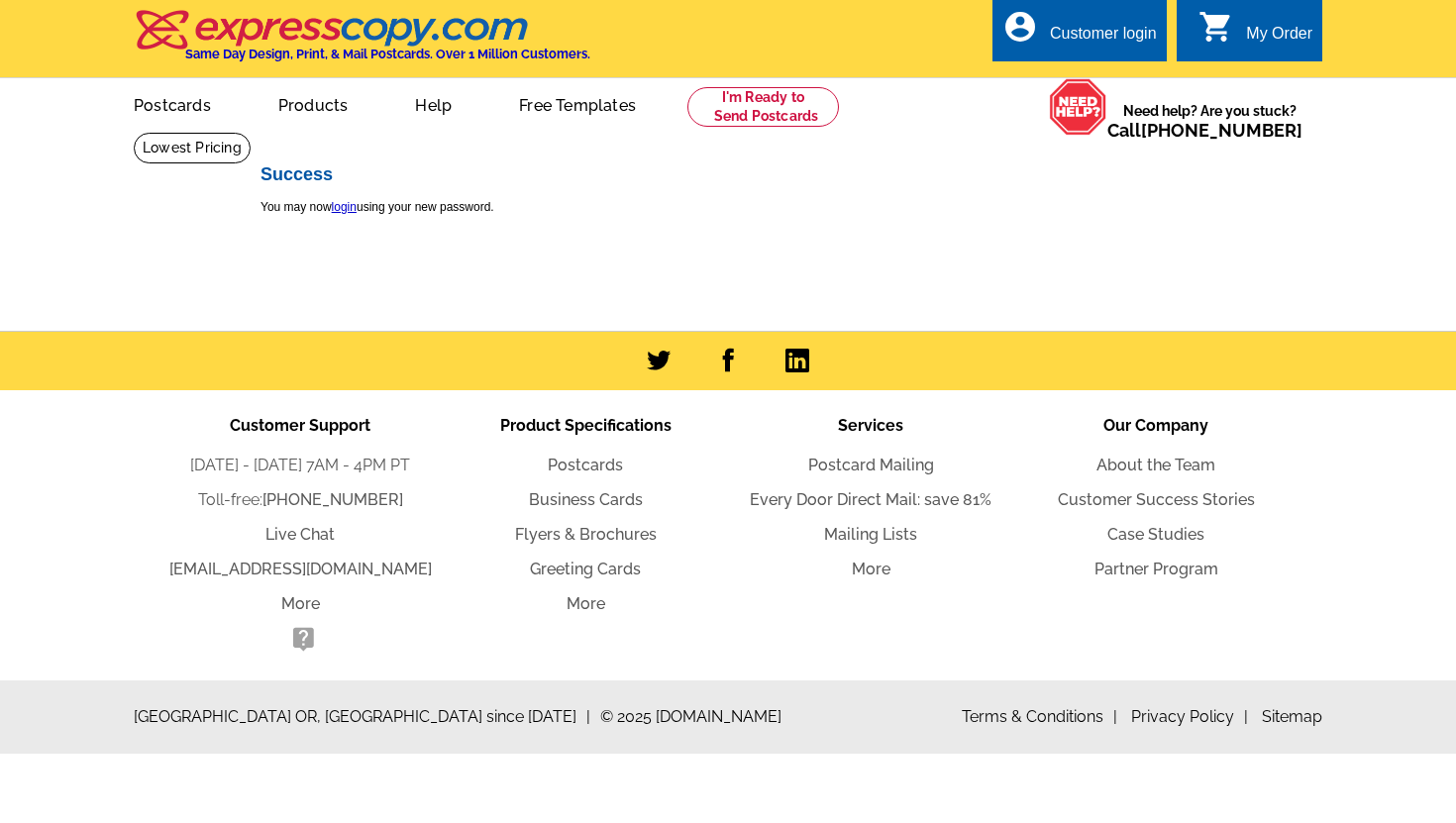 scroll, scrollTop: 0, scrollLeft: 0, axis: both 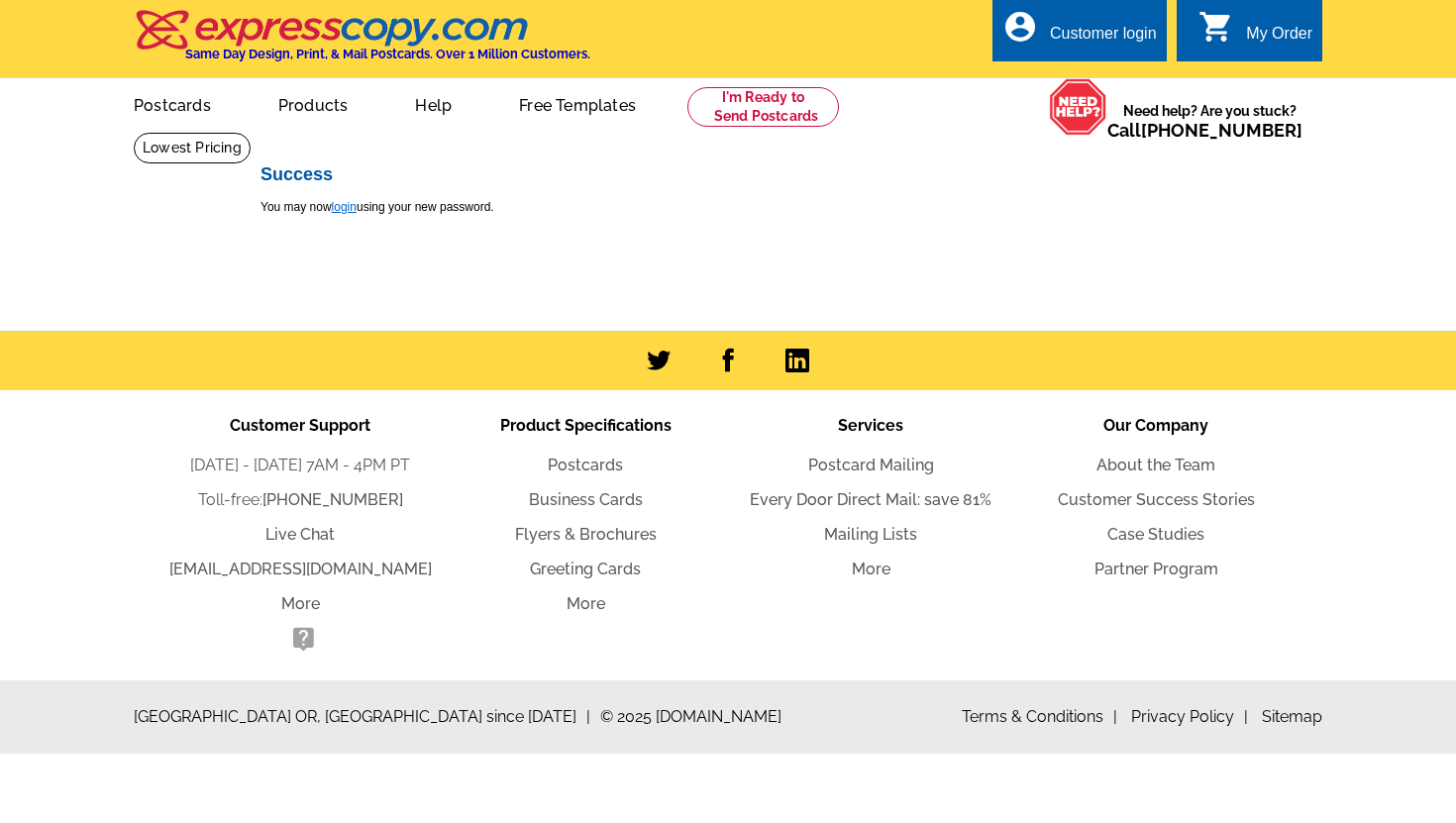click on "login" at bounding box center (344, 207) 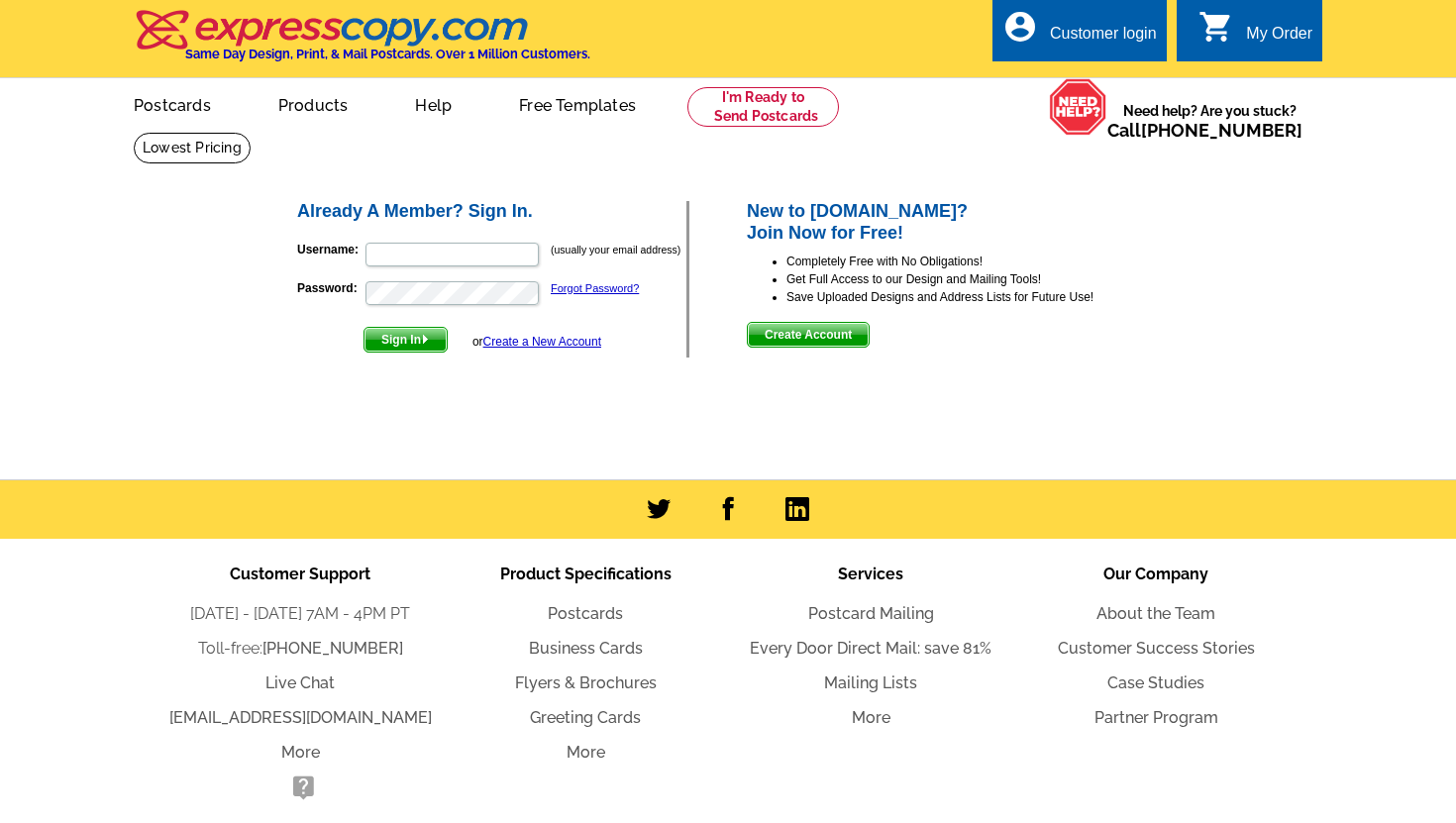 scroll, scrollTop: 0, scrollLeft: 0, axis: both 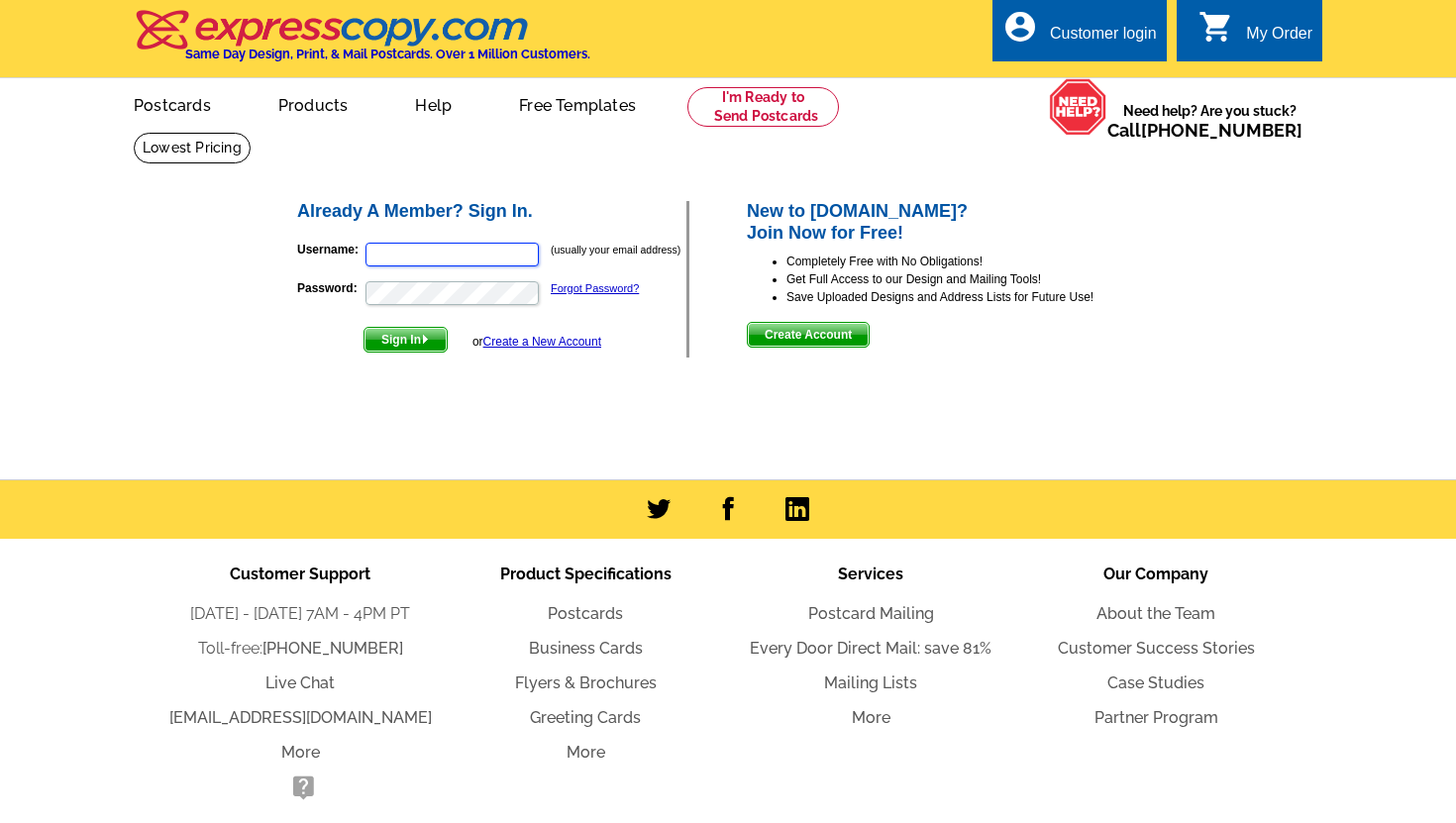 click on "Username:" at bounding box center [452, 255] 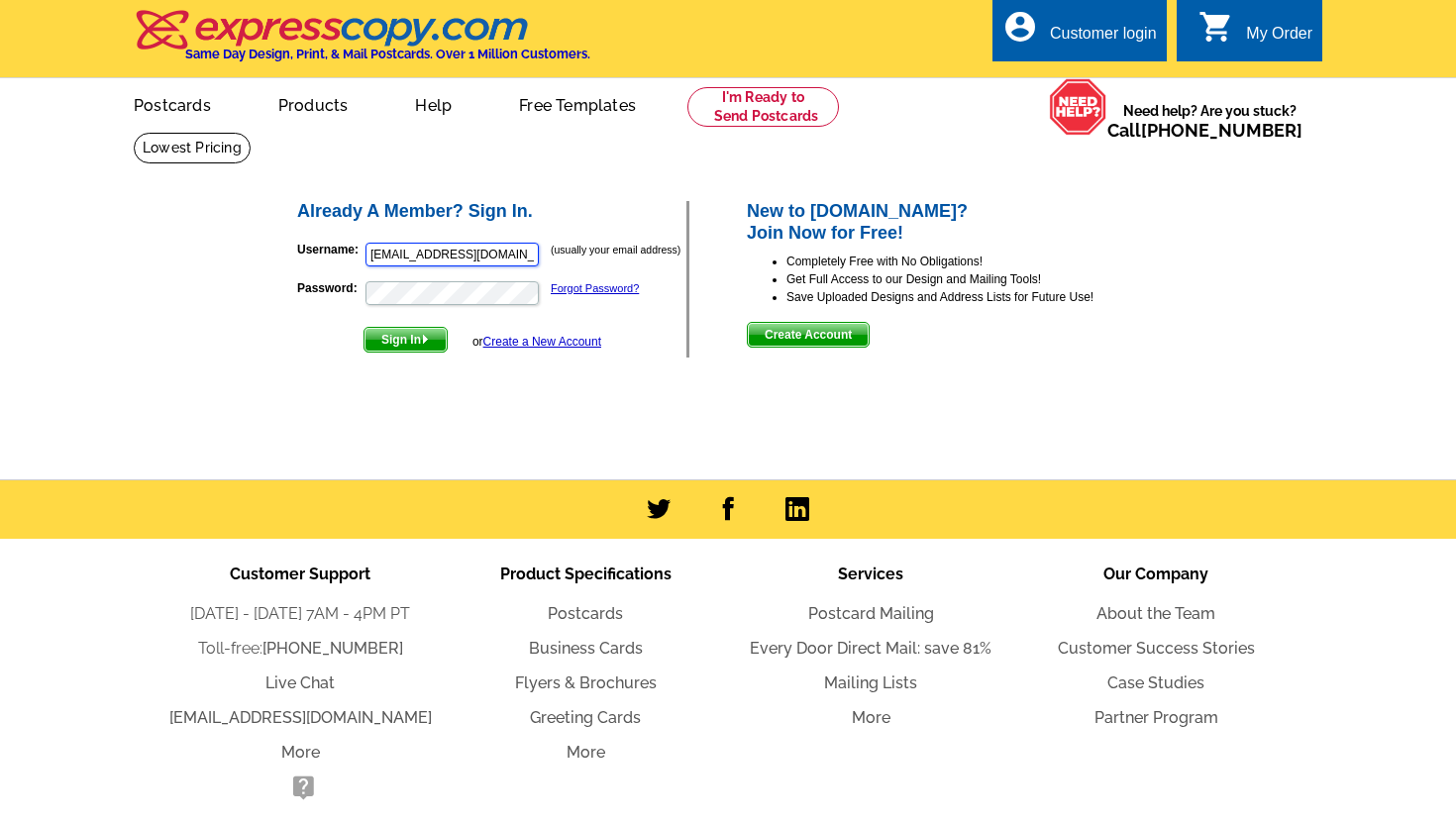 scroll, scrollTop: 0, scrollLeft: 0, axis: both 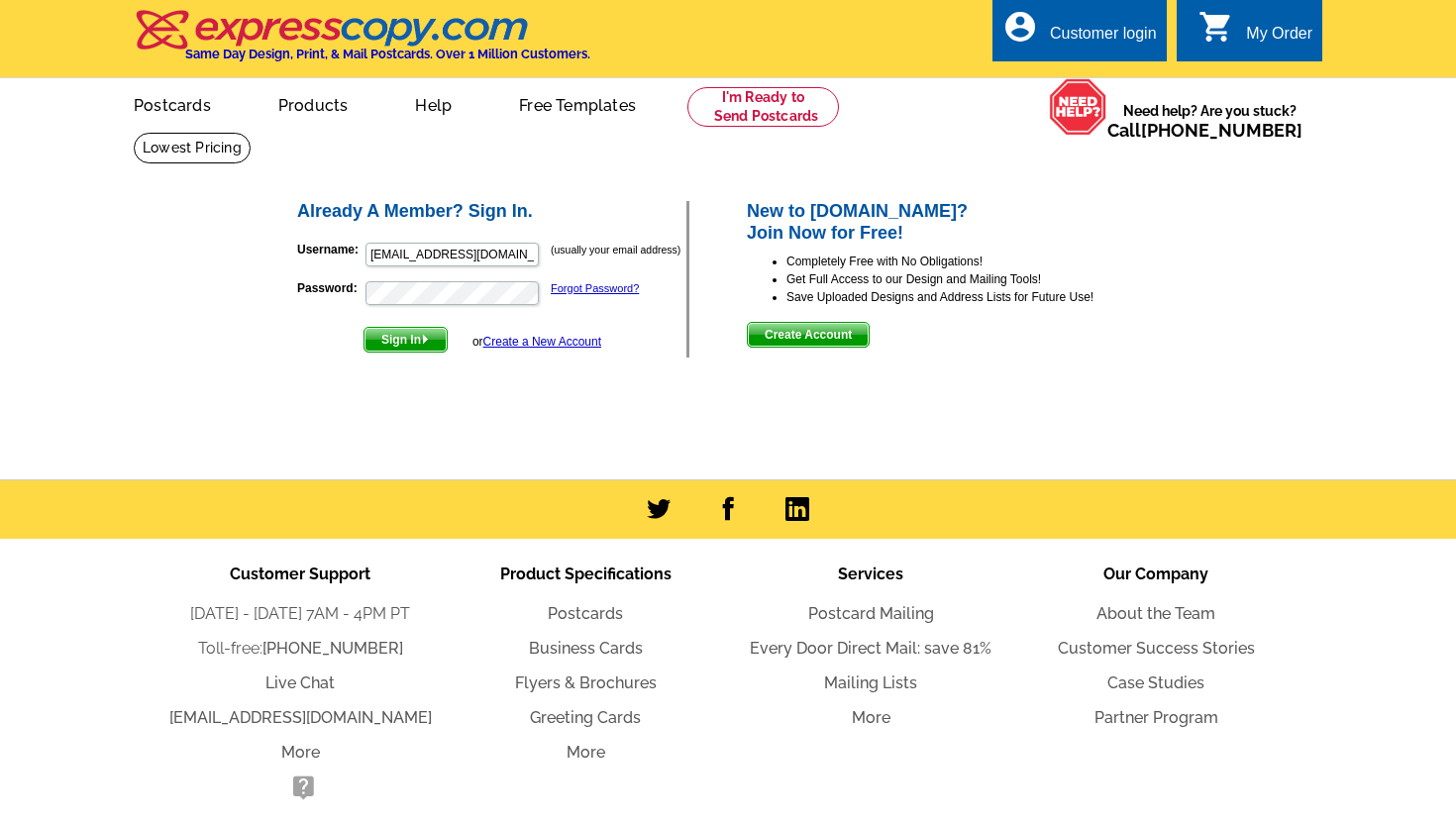click on "Sign In" at bounding box center (405, 340) 